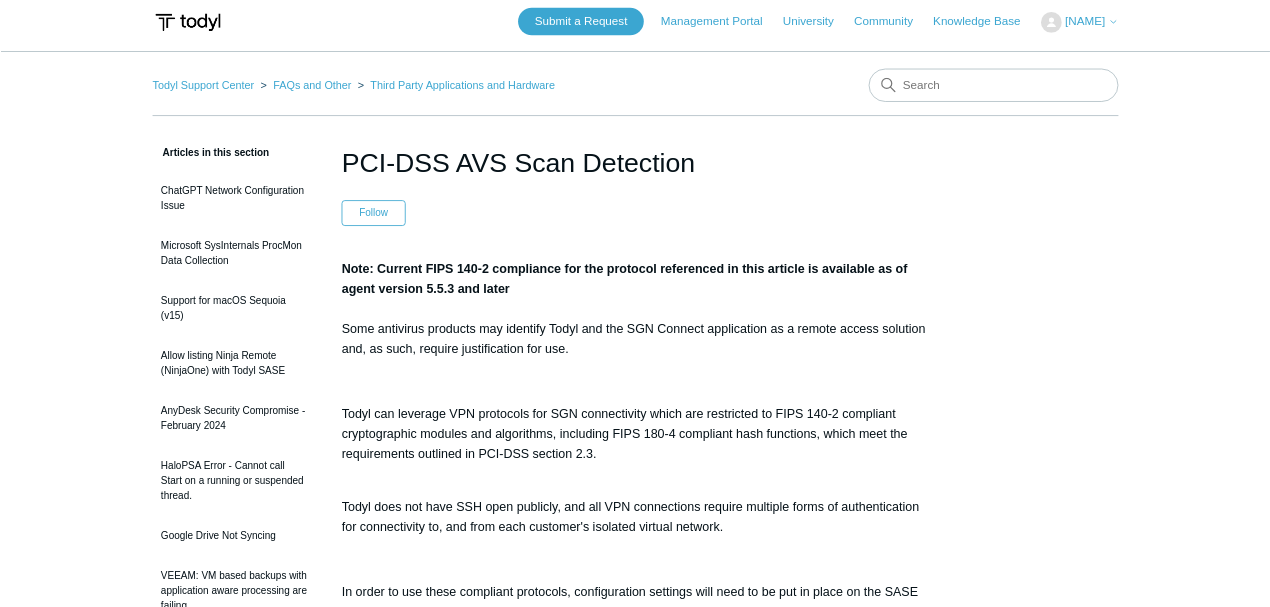 scroll, scrollTop: 0, scrollLeft: 0, axis: both 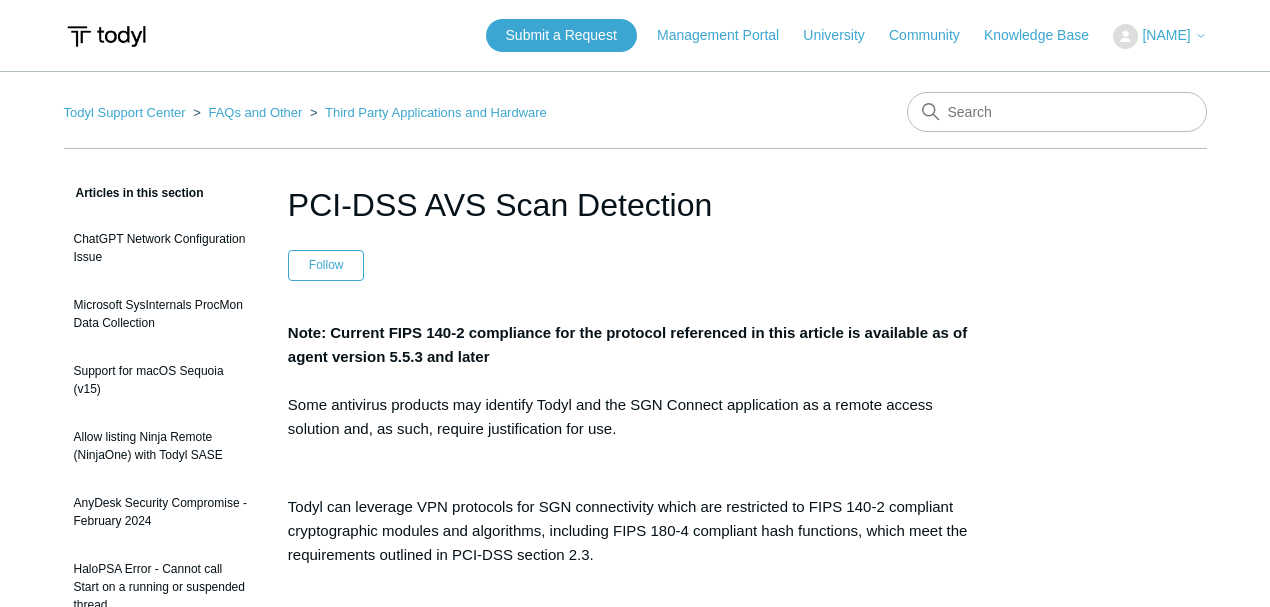 drag, startPoint x: 1275, startPoint y: 0, endPoint x: 760, endPoint y: 230, distance: 564.0257 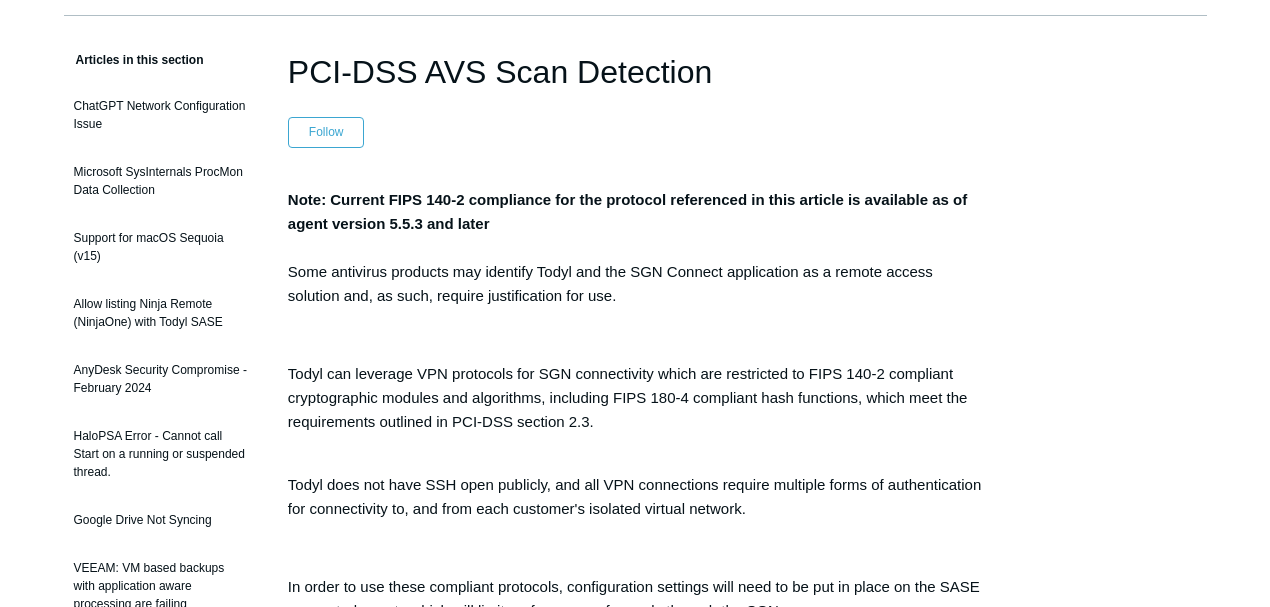 scroll, scrollTop: 0, scrollLeft: 0, axis: both 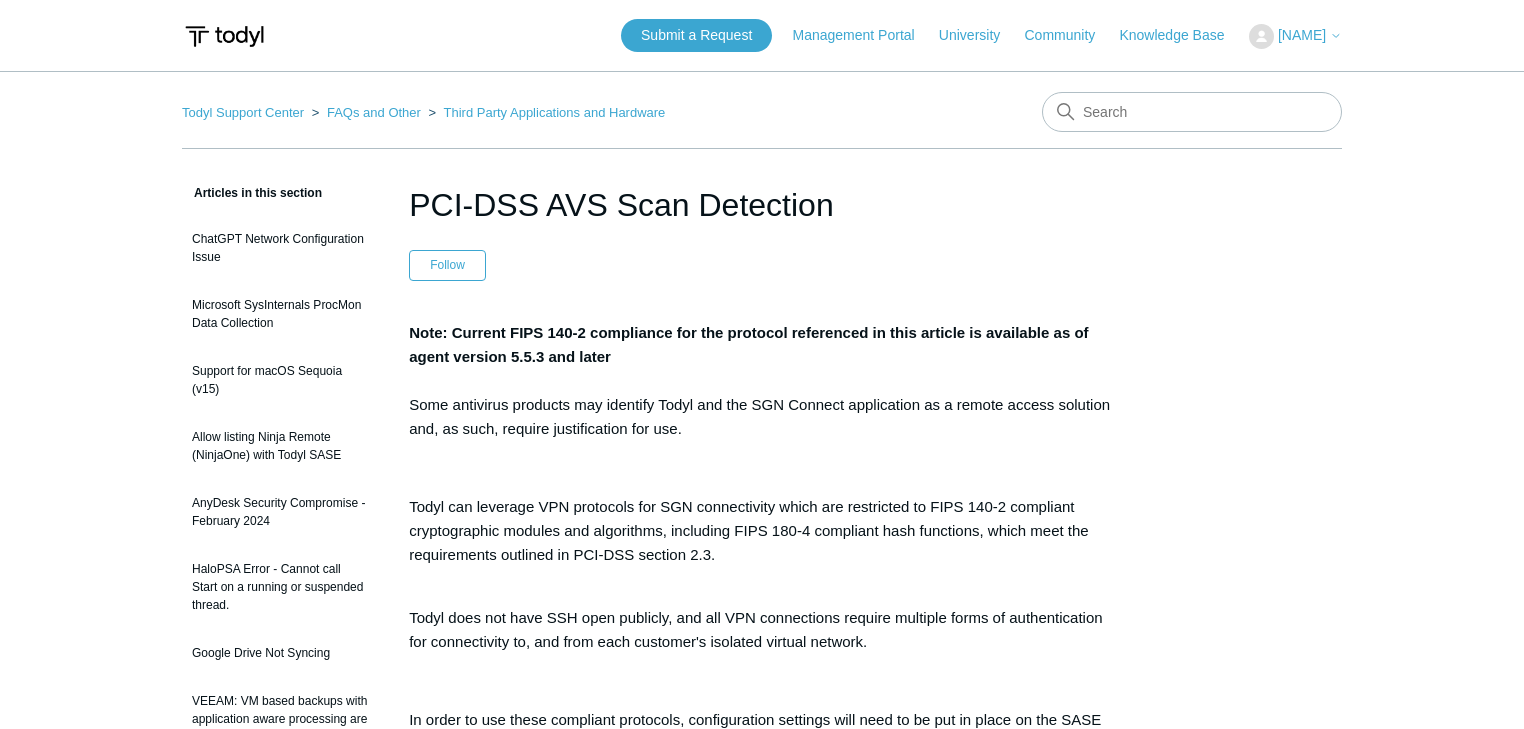 drag, startPoint x: 995, startPoint y: 1, endPoint x: 922, endPoint y: 196, distance: 208.21623 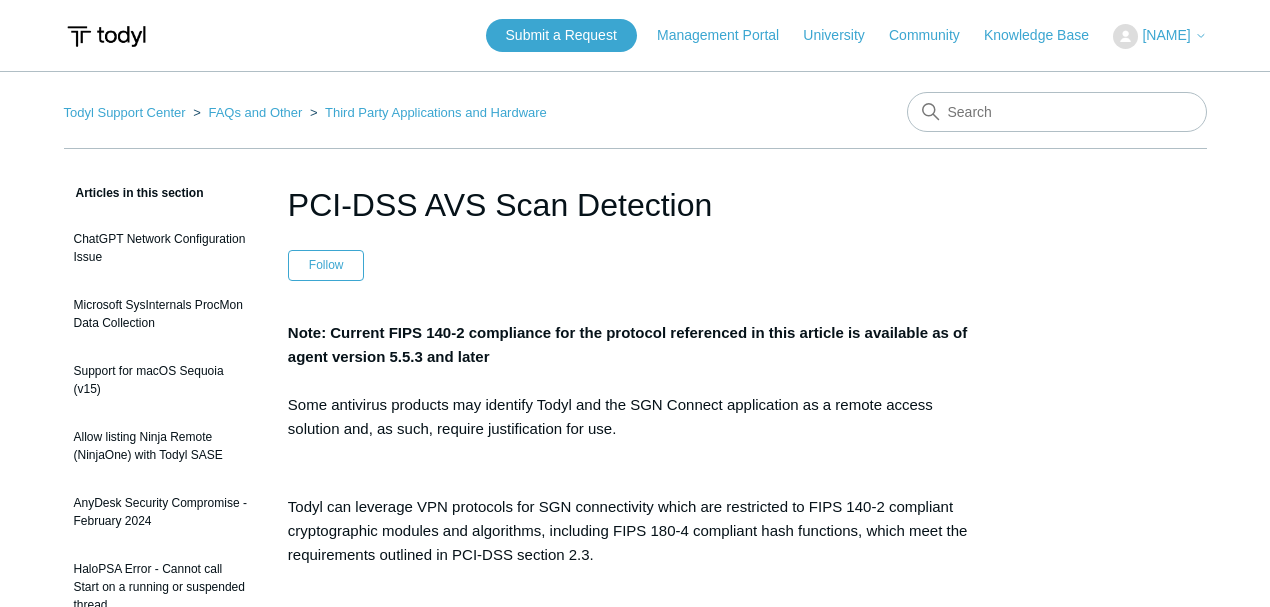 drag, startPoint x: 1535, startPoint y: 1, endPoint x: 766, endPoint y: 207, distance: 796.1137 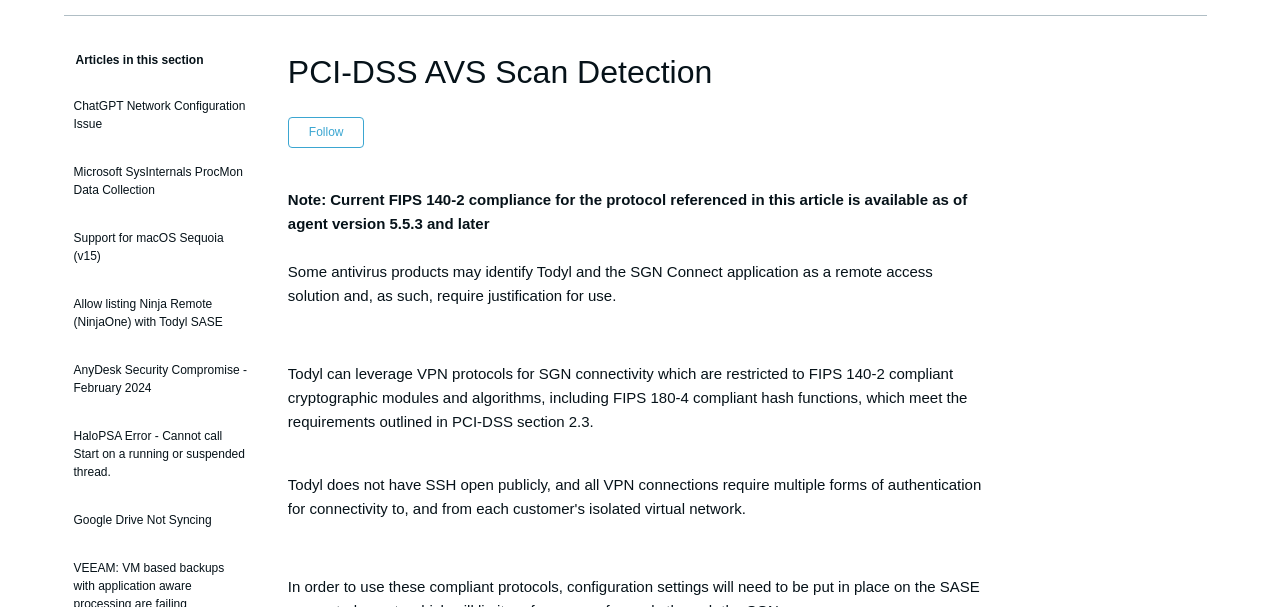 scroll, scrollTop: 200, scrollLeft: 0, axis: vertical 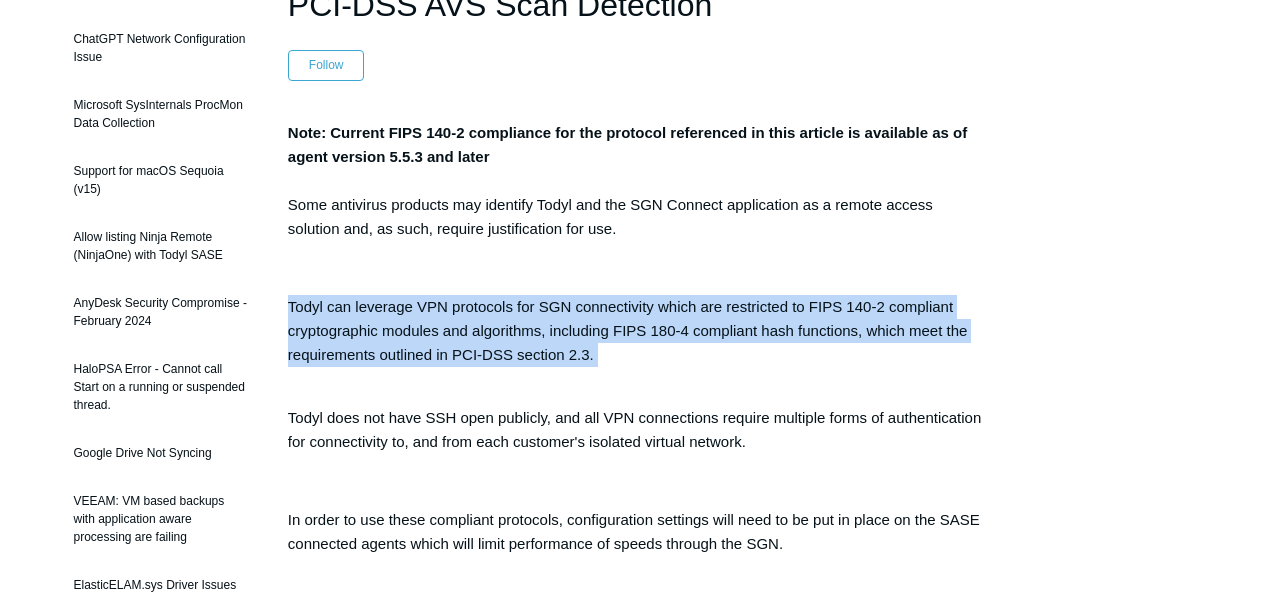 drag, startPoint x: 644, startPoint y: 369, endPoint x: 290, endPoint y: 311, distance: 358.71994 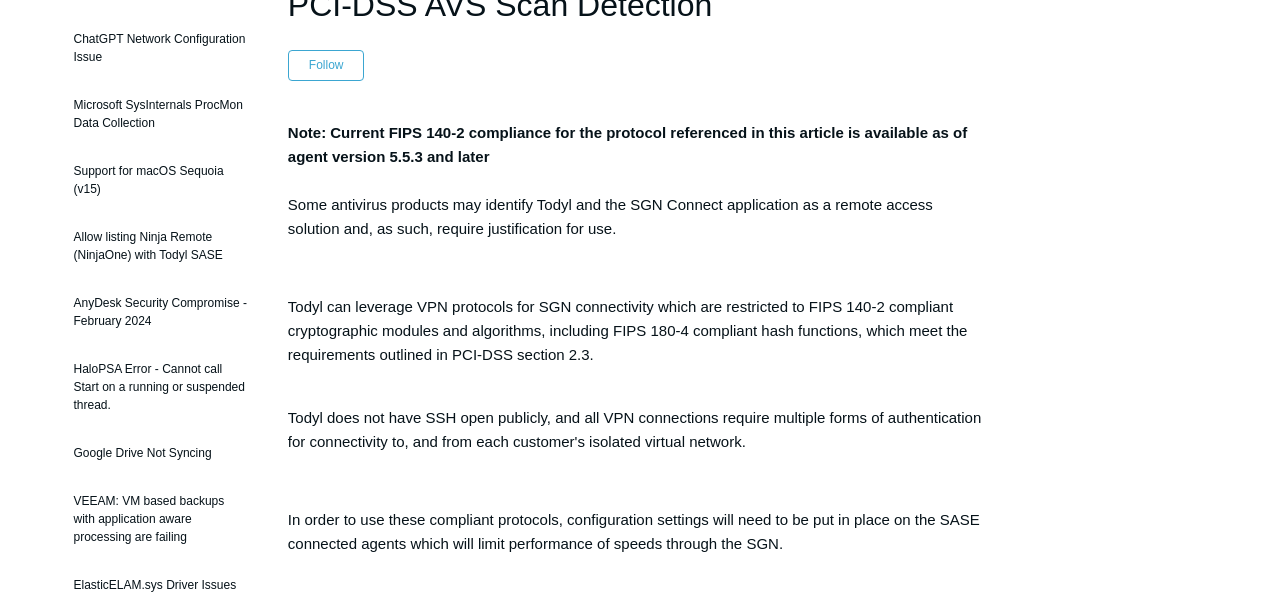 click at bounding box center (635, 268) 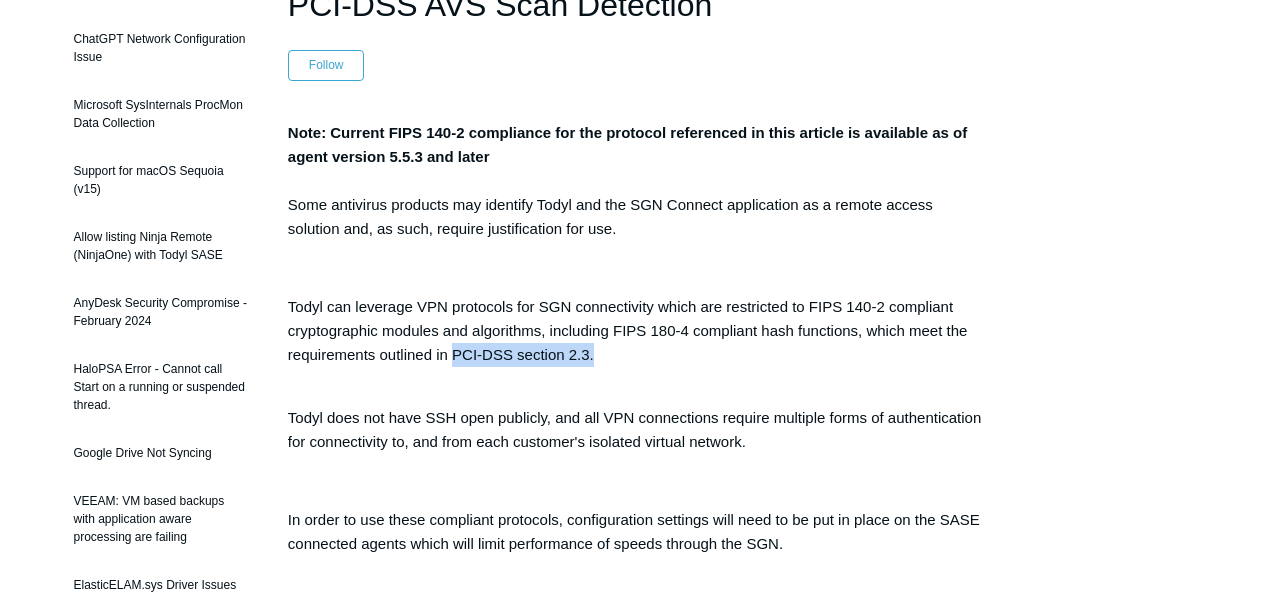 drag, startPoint x: 636, startPoint y: 355, endPoint x: 451, endPoint y: 363, distance: 185.1729 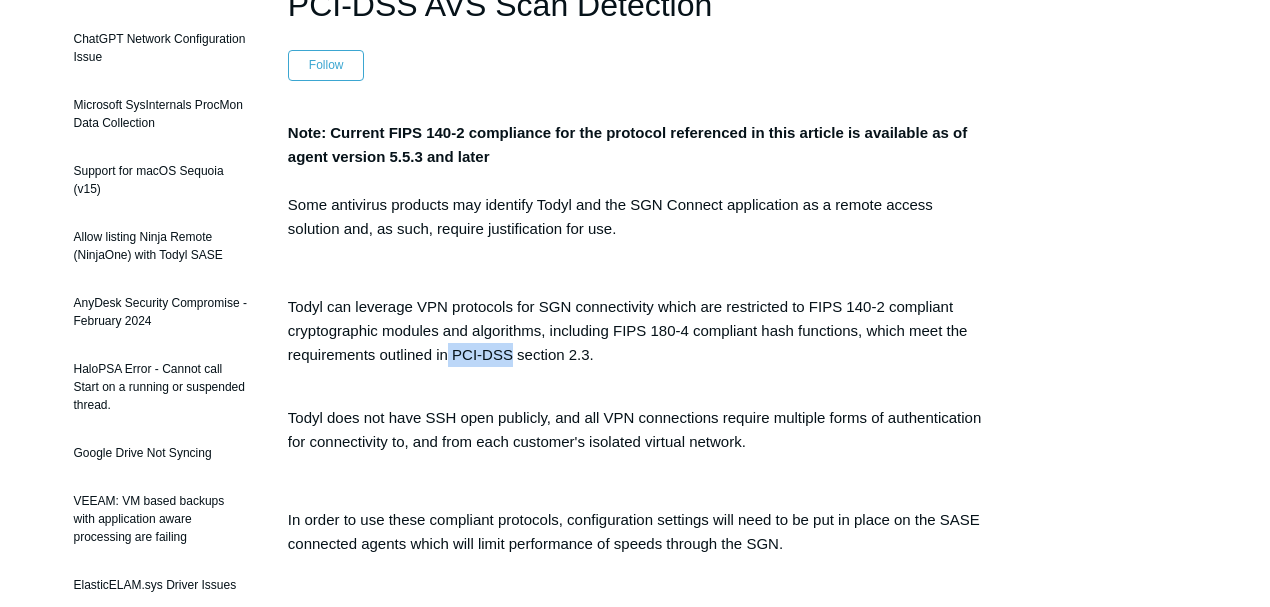 drag, startPoint x: 447, startPoint y: 353, endPoint x: 512, endPoint y: 358, distance: 65.192024 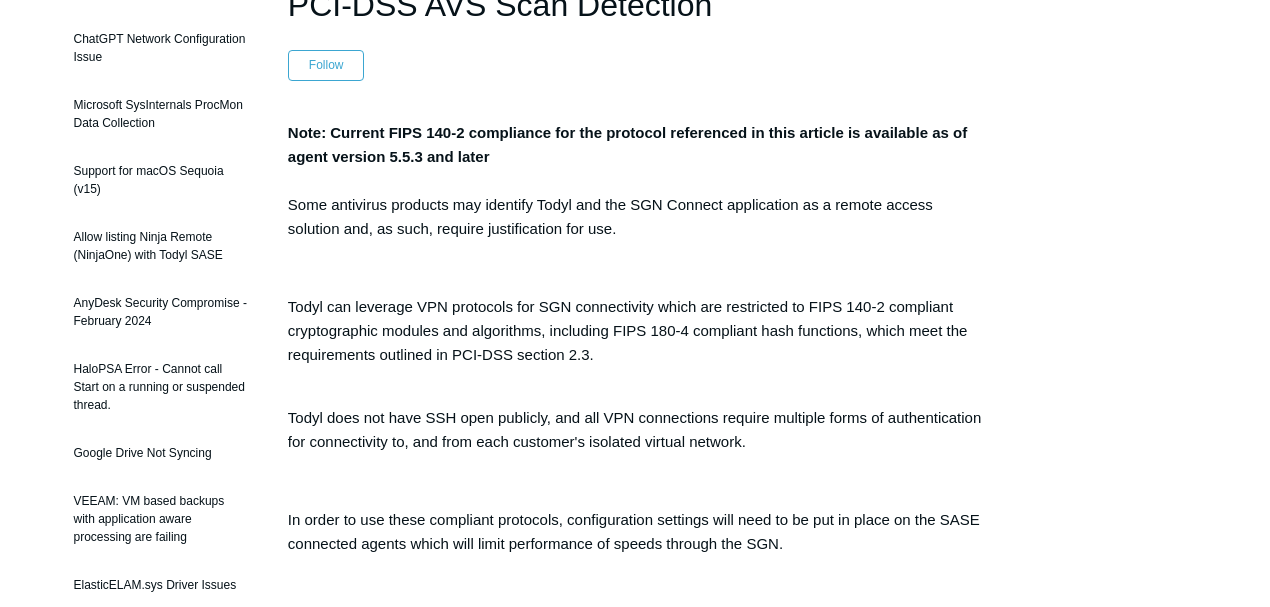 click on "Todyl can leverage VPN protocols for SGN connectivity which are restricted to FIPS 140-2 compliant cryptographic modules and algorithms, including FIPS 180-4 compliant hash functions, which meet the requirements outlined in PCI-DSS section 2.3." at bounding box center [635, 343] 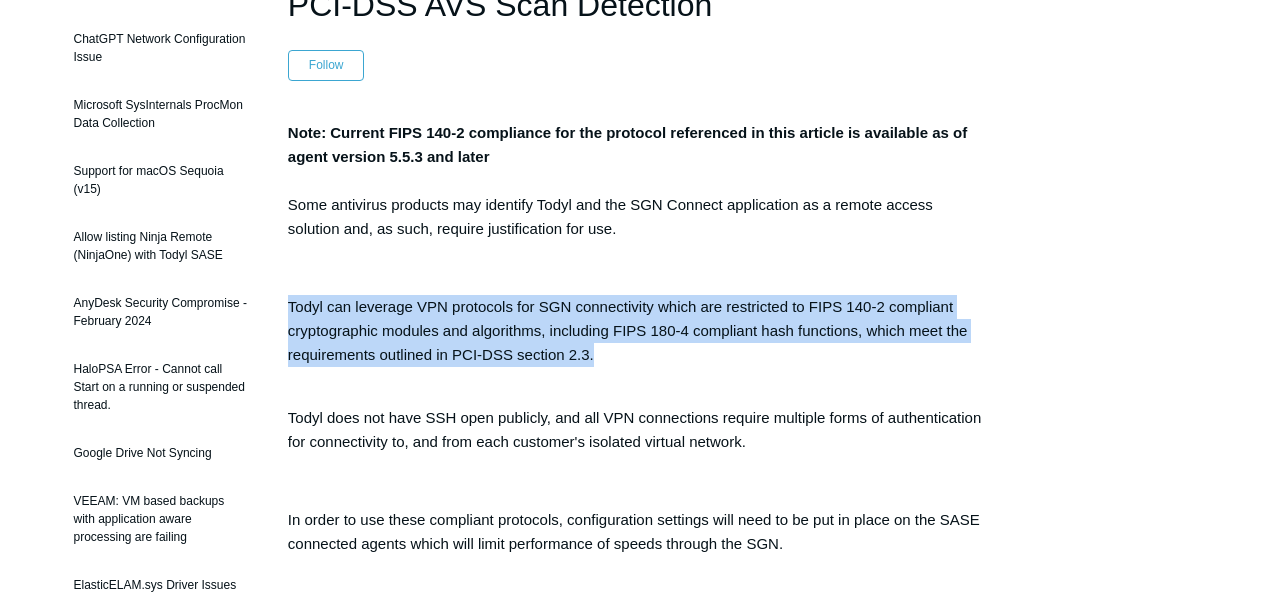 drag, startPoint x: 619, startPoint y: 355, endPoint x: 297, endPoint y: 311, distance: 324.9923 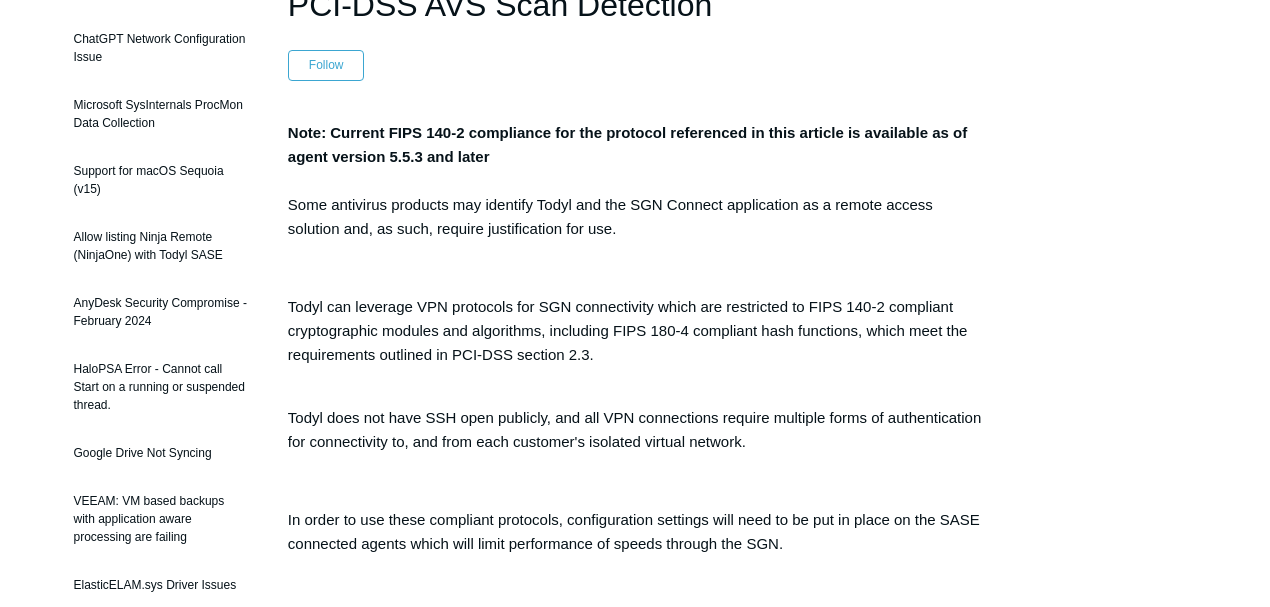 click on "Todyl can leverage VPN protocols for SGN connectivity which are restricted to FIPS 140-2 compliant cryptographic modules and algorithms, including FIPS 180-4 compliant hash functions, which meet the requirements outlined in PCI-DSS section 2.3." at bounding box center (635, 343) 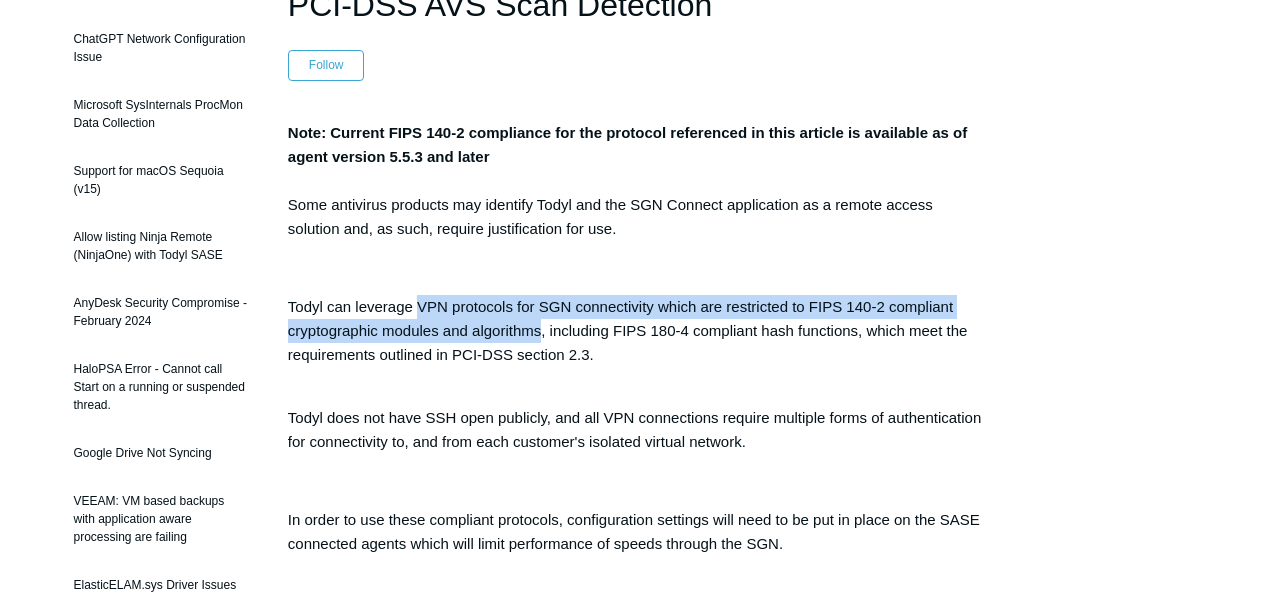 drag, startPoint x: 421, startPoint y: 304, endPoint x: 541, endPoint y: 337, distance: 124.45481 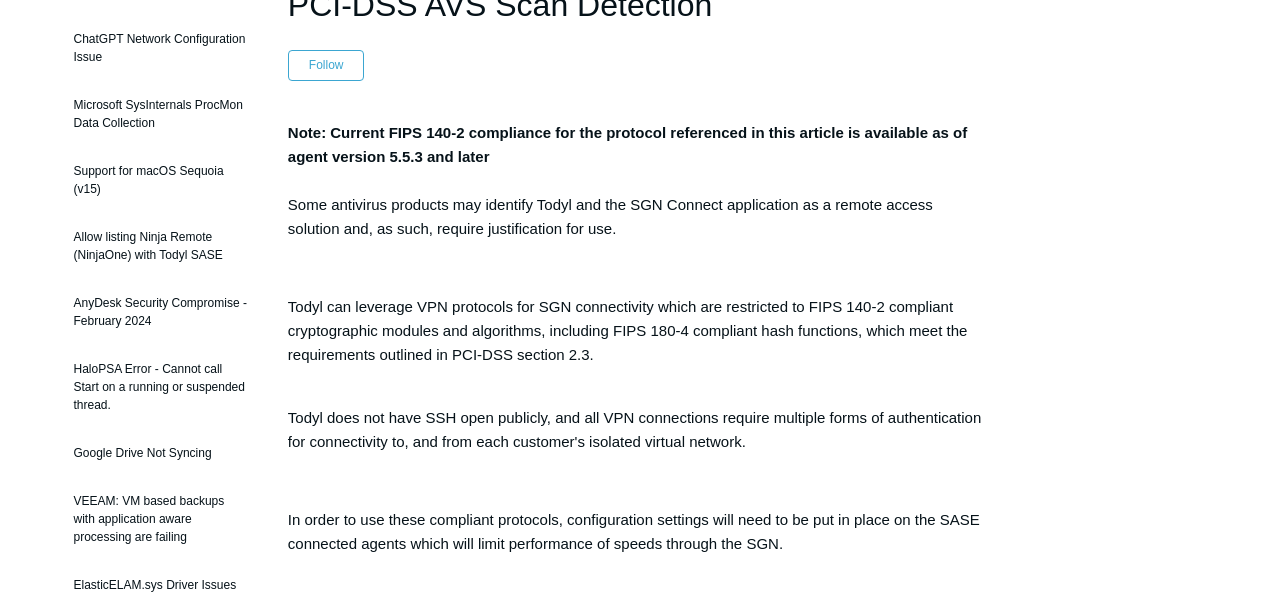 click on "Todyl can leverage VPN protocols for SGN connectivity which are restricted to FIPS 140-2 compliant cryptographic modules and algorithms, including FIPS 180-4 compliant hash functions, which meet the requirements outlined in PCI-DSS section 2.3." at bounding box center (635, 343) 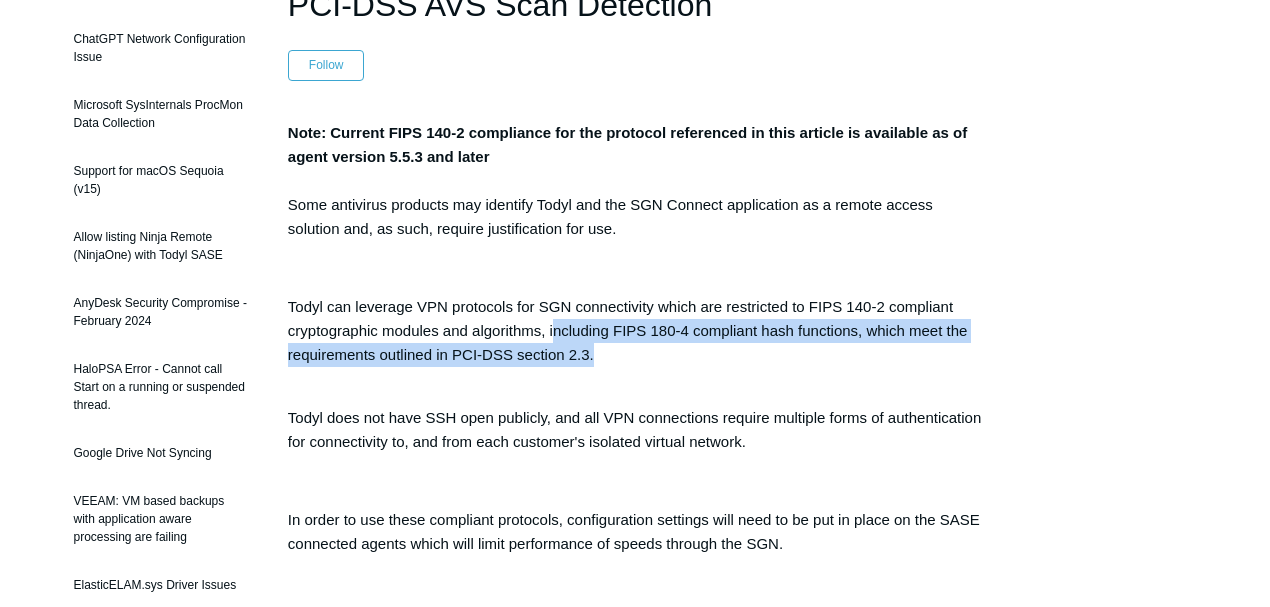 drag, startPoint x: 553, startPoint y: 324, endPoint x: 631, endPoint y: 364, distance: 87.658424 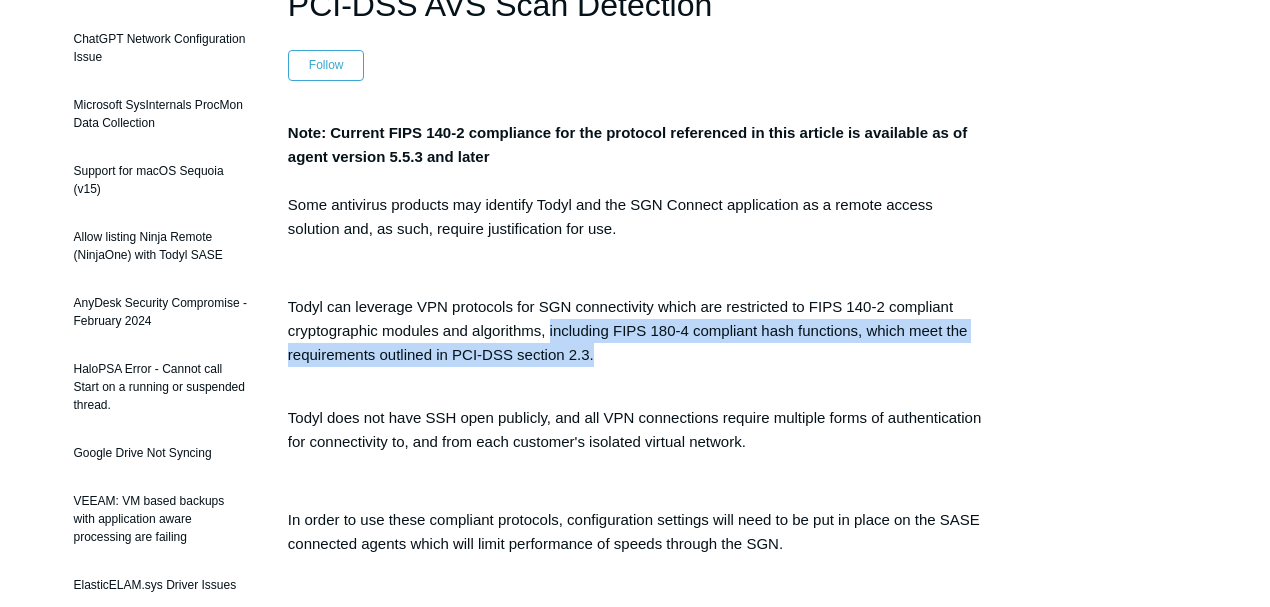 drag, startPoint x: 549, startPoint y: 329, endPoint x: 673, endPoint y: 353, distance: 126.30122 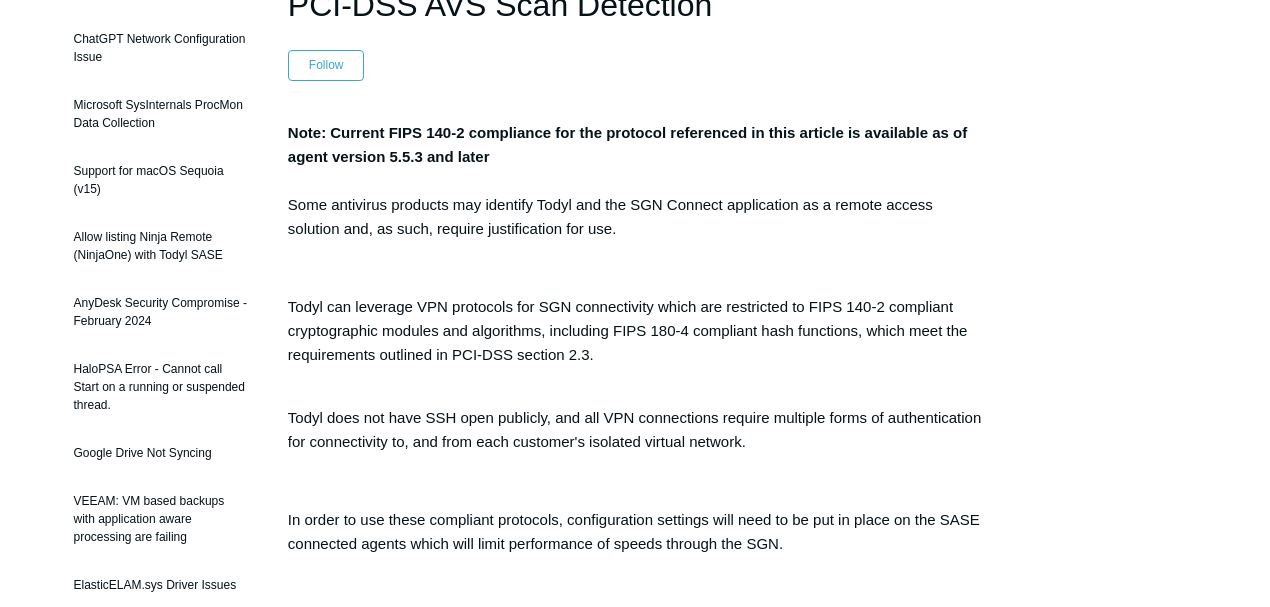 click on "Todyl can leverage VPN protocols for SGN connectivity which are restricted to FIPS 140-2 compliant cryptographic modules and algorithms, including FIPS 180-4 compliant hash functions, which meet the requirements outlined in PCI-DSS section 2.3." at bounding box center (635, 343) 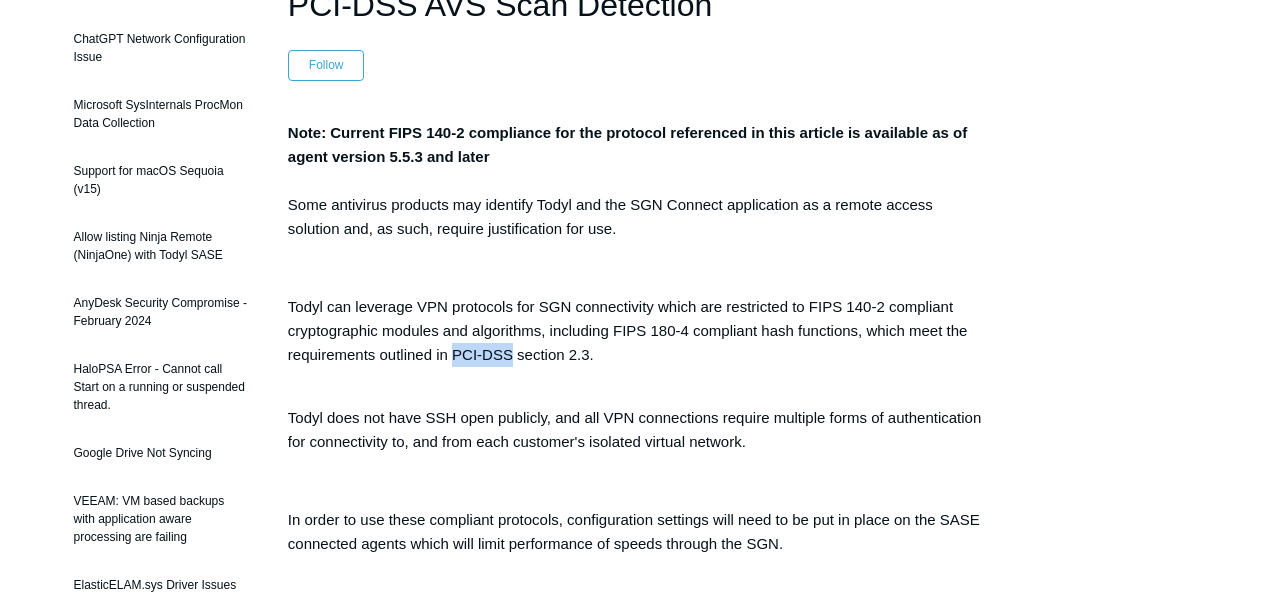 drag, startPoint x: 455, startPoint y: 351, endPoint x: 511, endPoint y: 358, distance: 56.435802 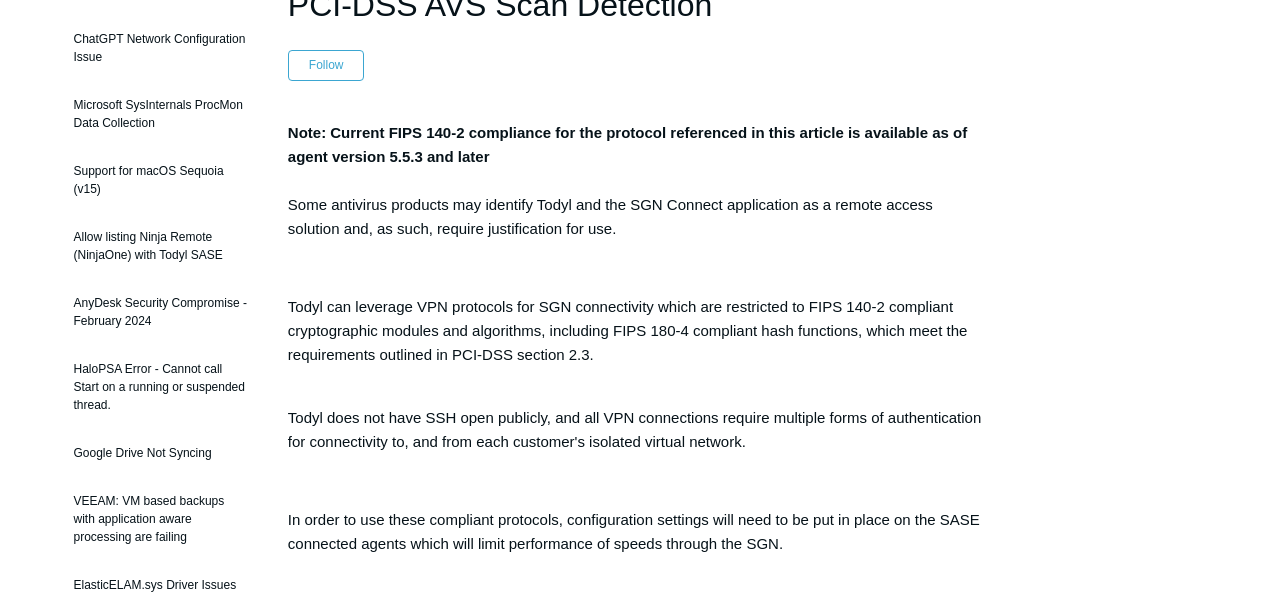 click on "Todyl can leverage VPN protocols for SGN connectivity which are restricted to FIPS 140-2 compliant cryptographic modules and algorithms, including FIPS 180-4 compliant hash functions, which meet the requirements outlined in PCI-DSS section 2.3." at bounding box center (635, 343) 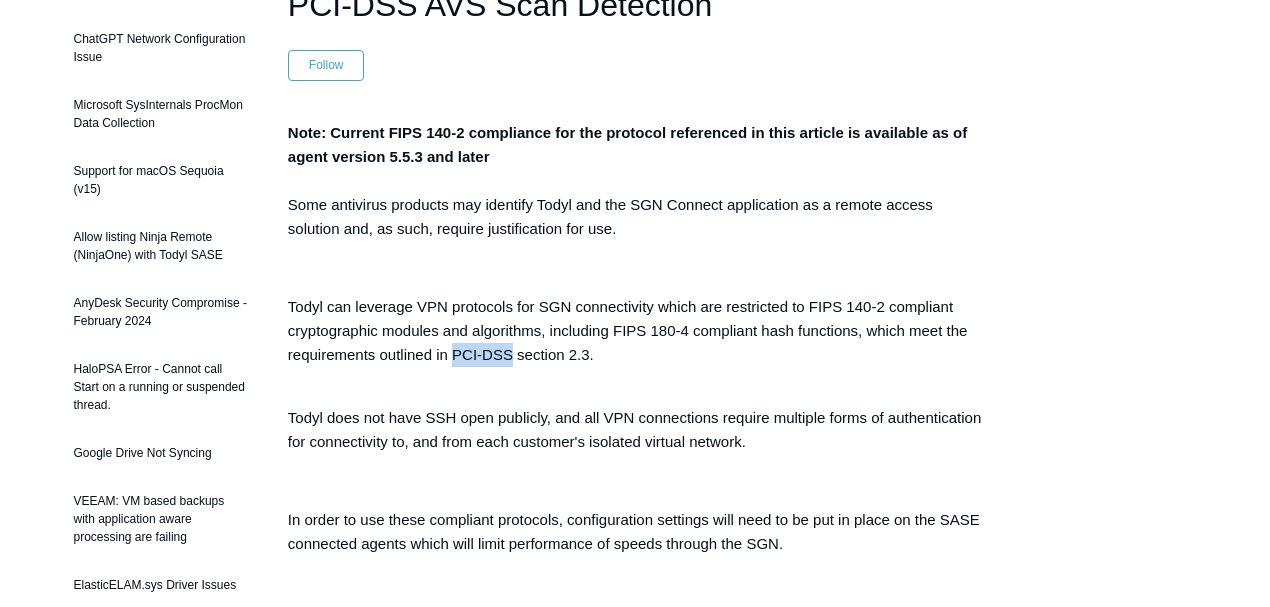 drag, startPoint x: 451, startPoint y: 352, endPoint x: 513, endPoint y: 357, distance: 62.201286 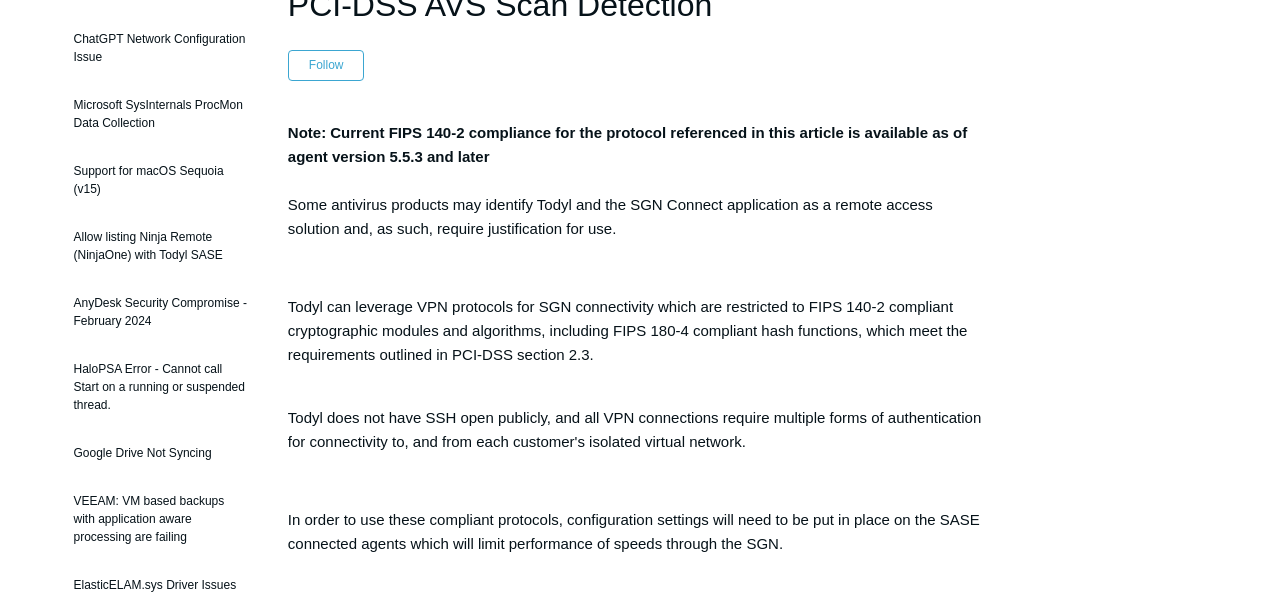 click on "Todyl can leverage VPN protocols for SGN connectivity which are restricted to FIPS 140-2 compliant cryptographic modules and algorithms, including FIPS 180-4 compliant hash functions, which meet the requirements outlined in PCI-DSS section 2.3." at bounding box center [635, 343] 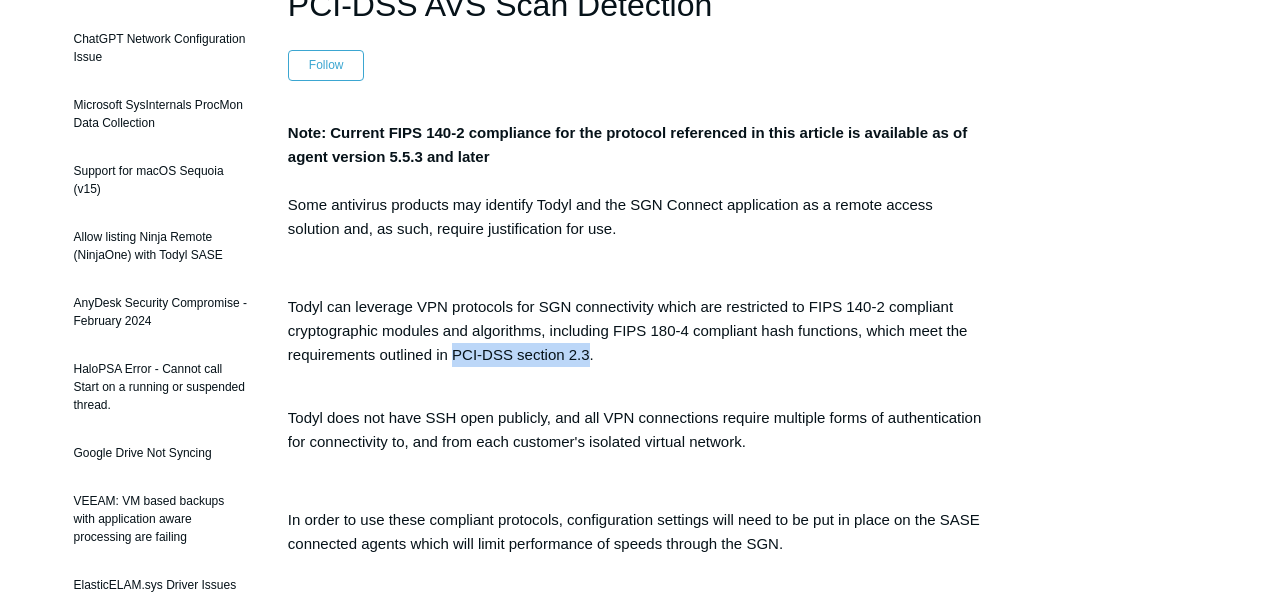 drag, startPoint x: 453, startPoint y: 350, endPoint x: 587, endPoint y: 358, distance: 134.23859 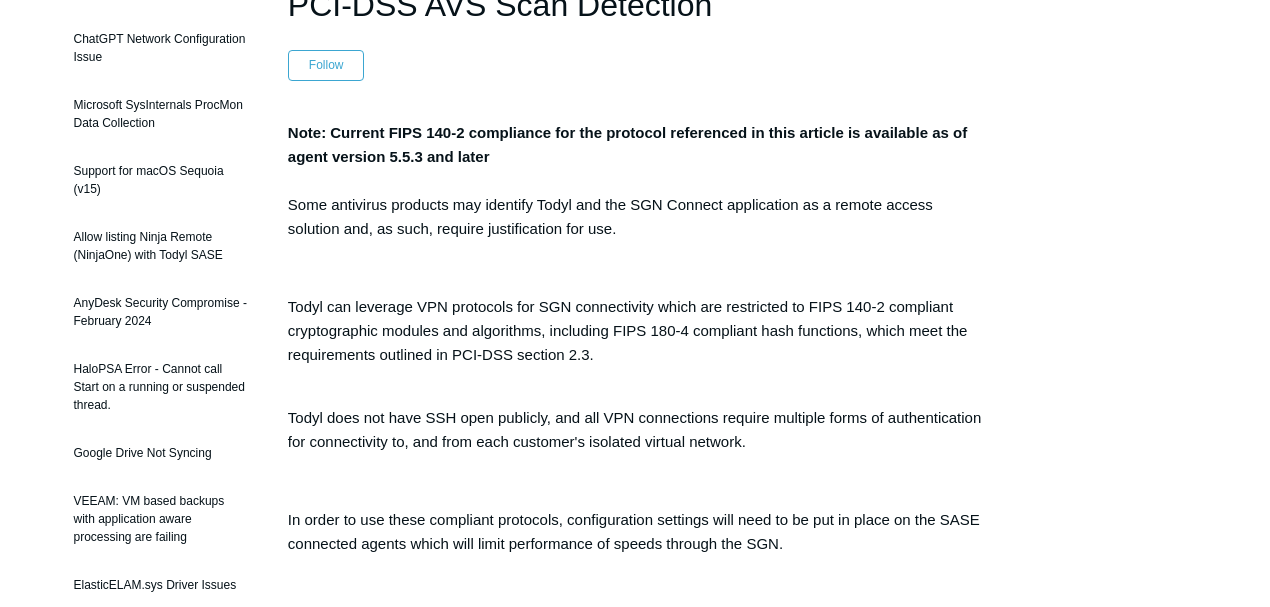 click on "Note: Current FIPS 140-2 compliance for the protocol referenced in this article is available as of agent version 5.5.3 and later Some antivirus products may identify Todyl and the SGN Connect application as a remote access solution and, as such, require justification for use.
Todyl can leverage VPN protocols for SGN connectivity which are restricted to FIPS 140-2 compliant cryptographic modules and algorithms, including FIPS 180-4 compliant hash functions, which meet the requirements outlined in PCI-DSS section 2.3.
Todyl does not have SSH open publicly, and all VPN connections require multiple forms of authentication for connectivity to, and from each customer's isolated virtual network.
In order to use these compliant protocols, configuration settings will need to be put in place on the SASE connected agents which will limit performance of speeds through the SGN.
Windows 64-bit : HK_LOCAL_MACHINE or HKLM\SOFTWARE\WOW6432Node\SGN\SGN Connect Windows 32-bit
Please create a new  3 ." at bounding box center (635, 575) 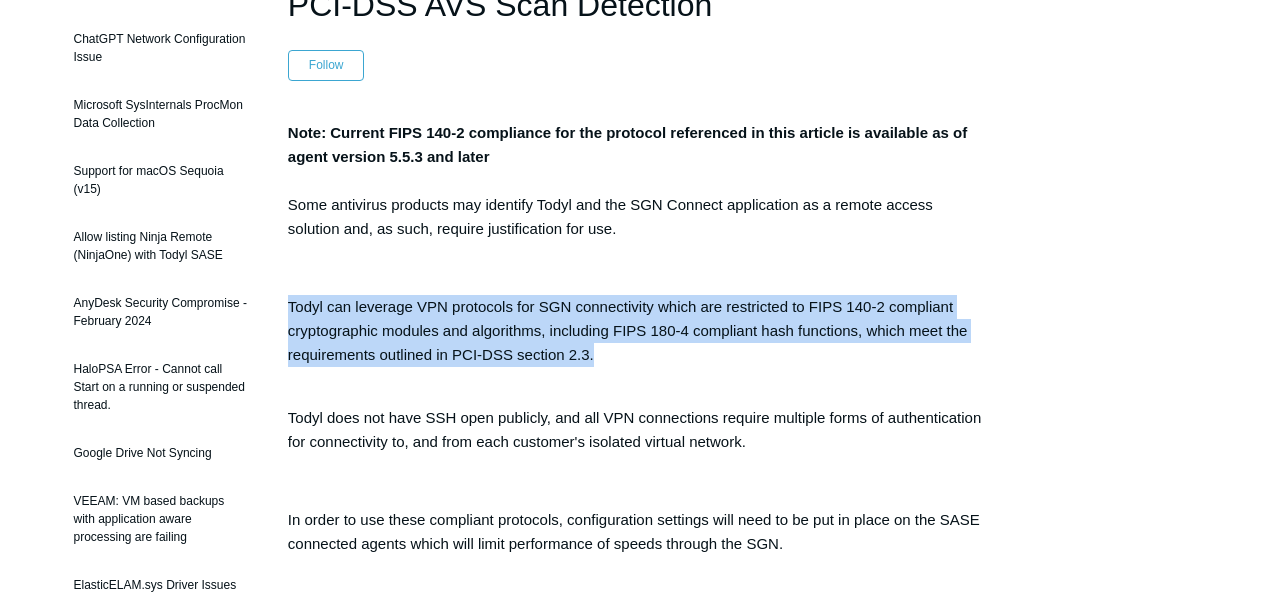 drag, startPoint x: 638, startPoint y: 354, endPoint x: 291, endPoint y: 310, distance: 349.7785 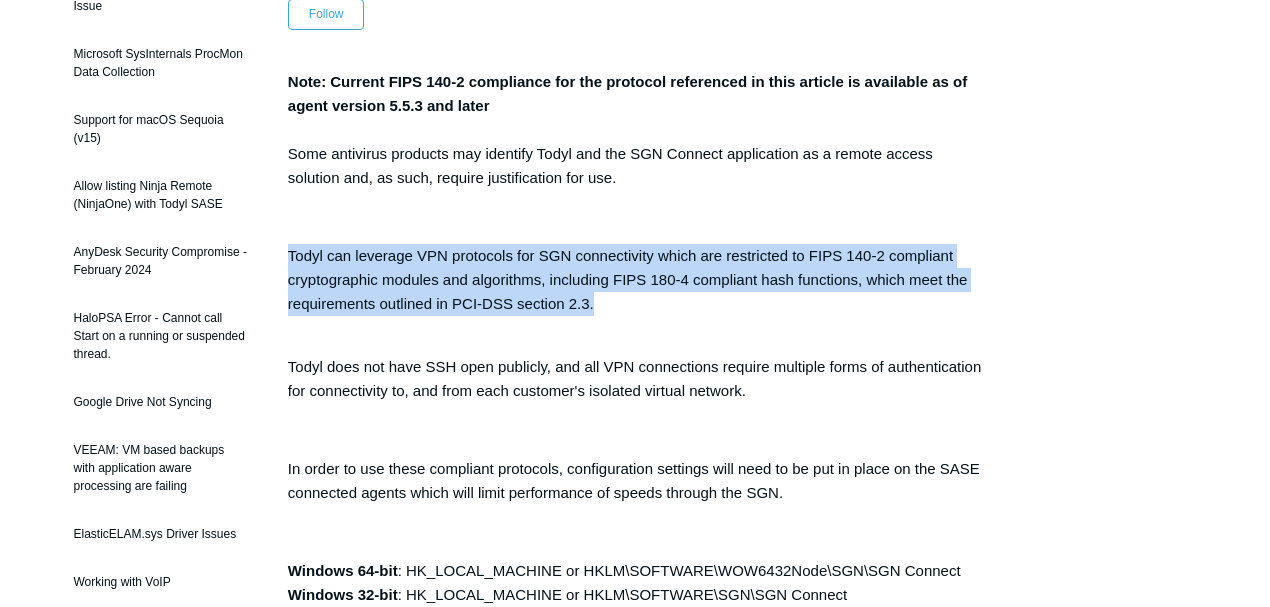 scroll, scrollTop: 200, scrollLeft: 0, axis: vertical 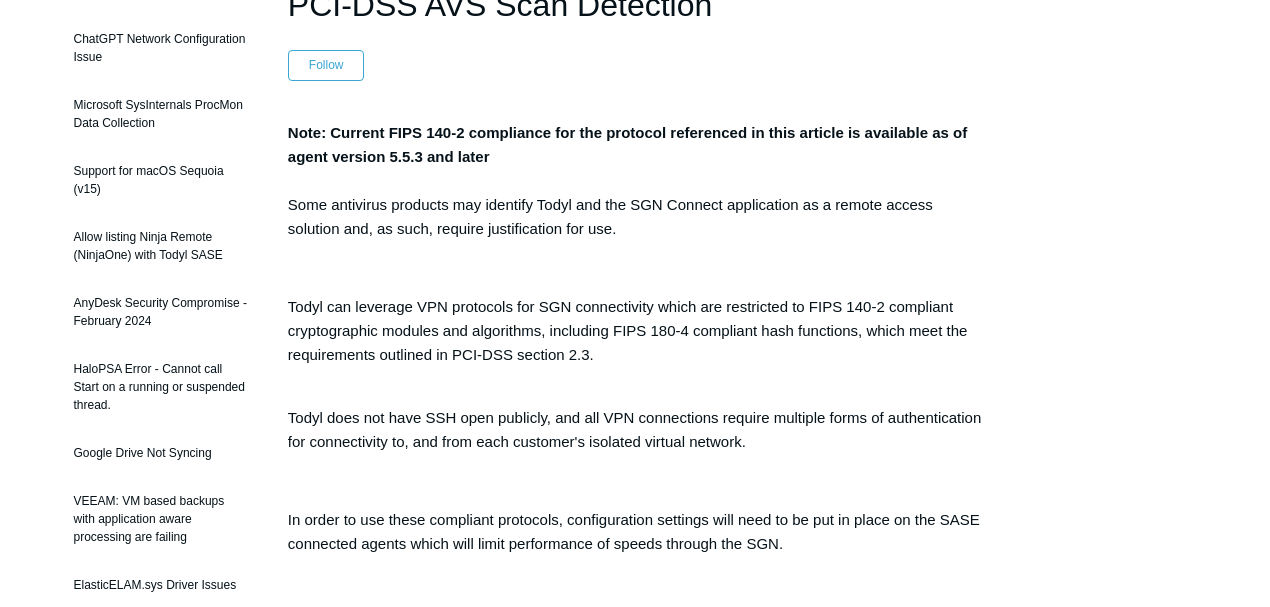 click on "Todyl can leverage VPN protocols for SGN connectivity which are restricted to FIPS 140-2 compliant cryptographic modules and algorithms, including FIPS 180-4 compliant hash functions, which meet the requirements outlined in PCI-DSS section 2.3." at bounding box center (635, 343) 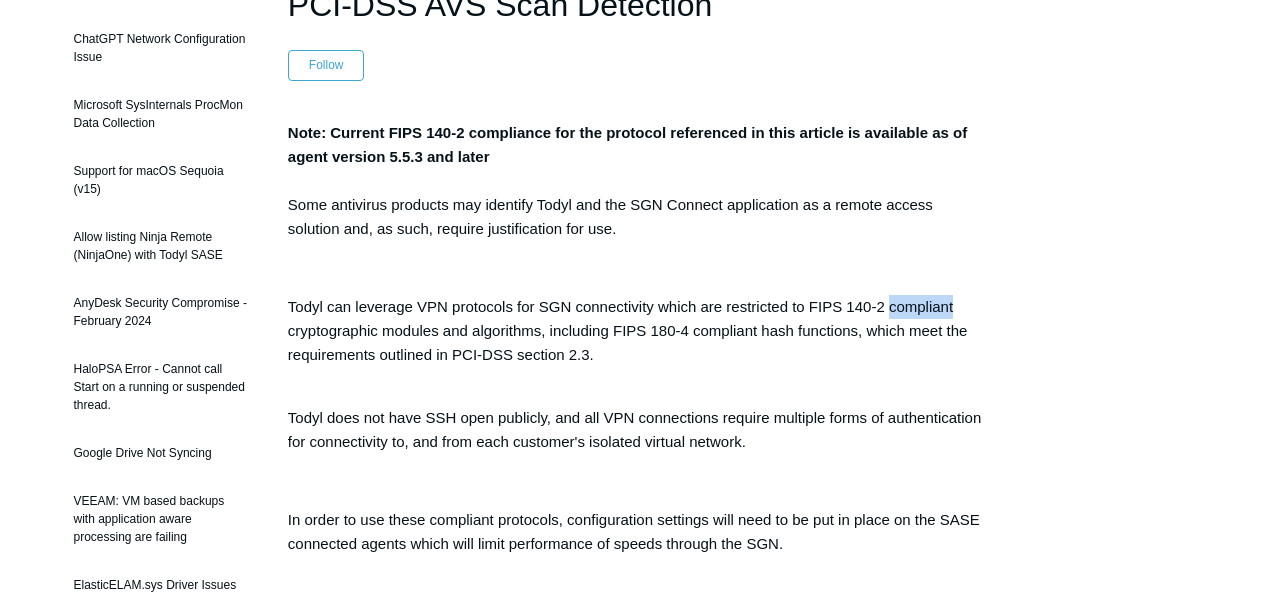 click on "Todyl can leverage VPN protocols for SGN connectivity which are restricted to FIPS 140-2 compliant cryptographic modules and algorithms, including FIPS 180-4 compliant hash functions, which meet the requirements outlined in PCI-DSS section 2.3." at bounding box center (635, 343) 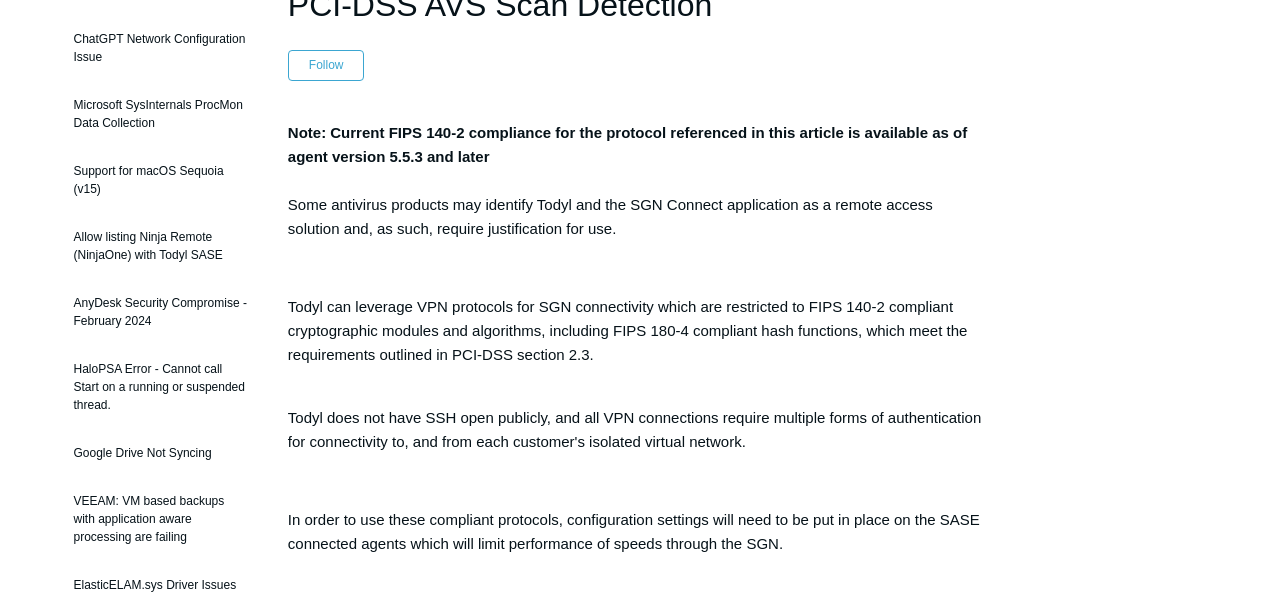 click on "Note: Current FIPS 140-2 compliance for the protocol referenced in this article is available as of agent version 5.5.3 and later Some antivirus products may identify Todyl and the SGN Connect application as a remote access solution and, as such, require justification for use.
Todyl can leverage VPN protocols for SGN connectivity which are restricted to FIPS 140-2 compliant cryptographic modules and algorithms, including FIPS 180-4 compliant hash functions, which meet the requirements outlined in PCI-DSS section 2.3.
Todyl does not have SSH open publicly, and all VPN connections require multiple forms of authentication for connectivity to, and from each customer's isolated virtual network.
In order to use these compliant protocols, configuration settings will need to be put in place on the SASE connected agents which will limit performance of speeds through the SGN.
Windows 64-bit : HK_LOCAL_MACHINE or HKLM\SOFTWARE\WOW6432Node\SGN\SGN Connect Windows 32-bit
Please create a new  3 ." at bounding box center [635, 575] 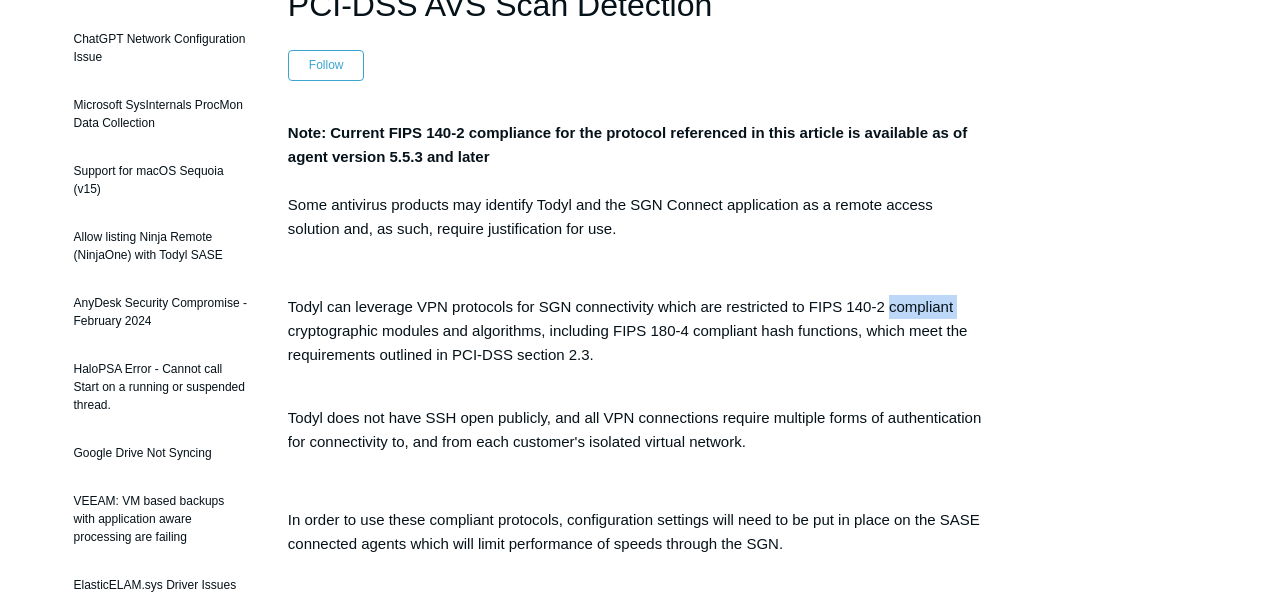 click on "Todyl can leverage VPN protocols for SGN connectivity which are restricted to FIPS 140-2 compliant cryptographic modules and algorithms, including FIPS 180-4 compliant hash functions, which meet the requirements outlined in PCI-DSS section 2.3." at bounding box center (635, 343) 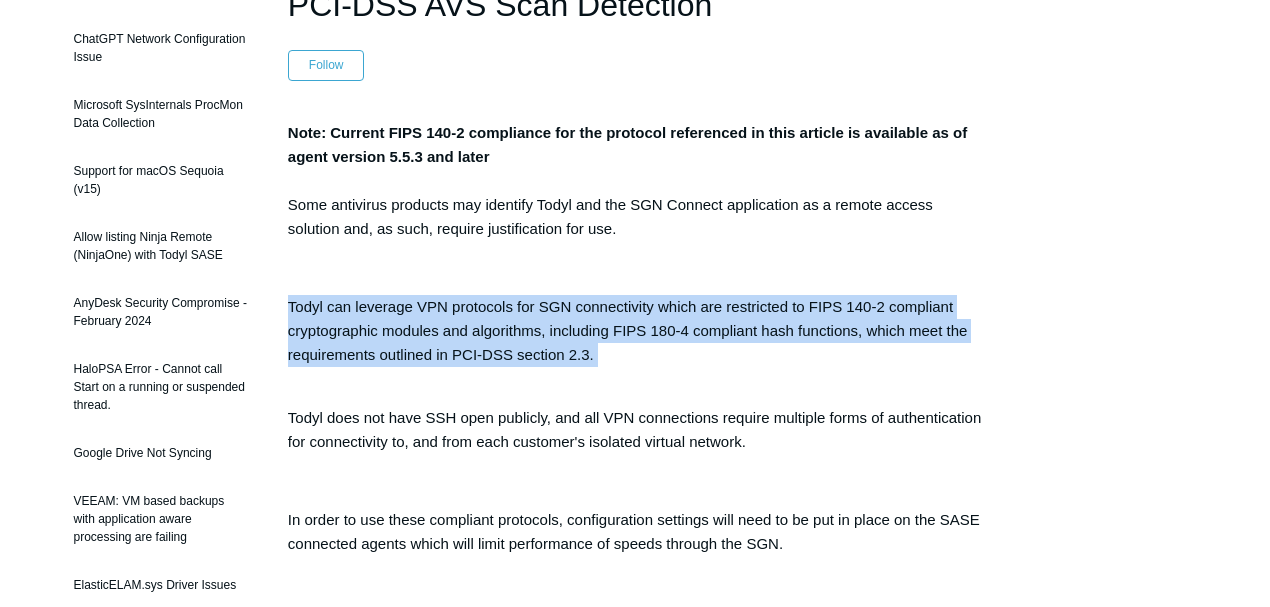click on "Todyl can leverage VPN protocols for SGN connectivity which are restricted to FIPS 140-2 compliant cryptographic modules and algorithms, including FIPS 180-4 compliant hash functions, which meet the requirements outlined in PCI-DSS section 2.3." at bounding box center (635, 343) 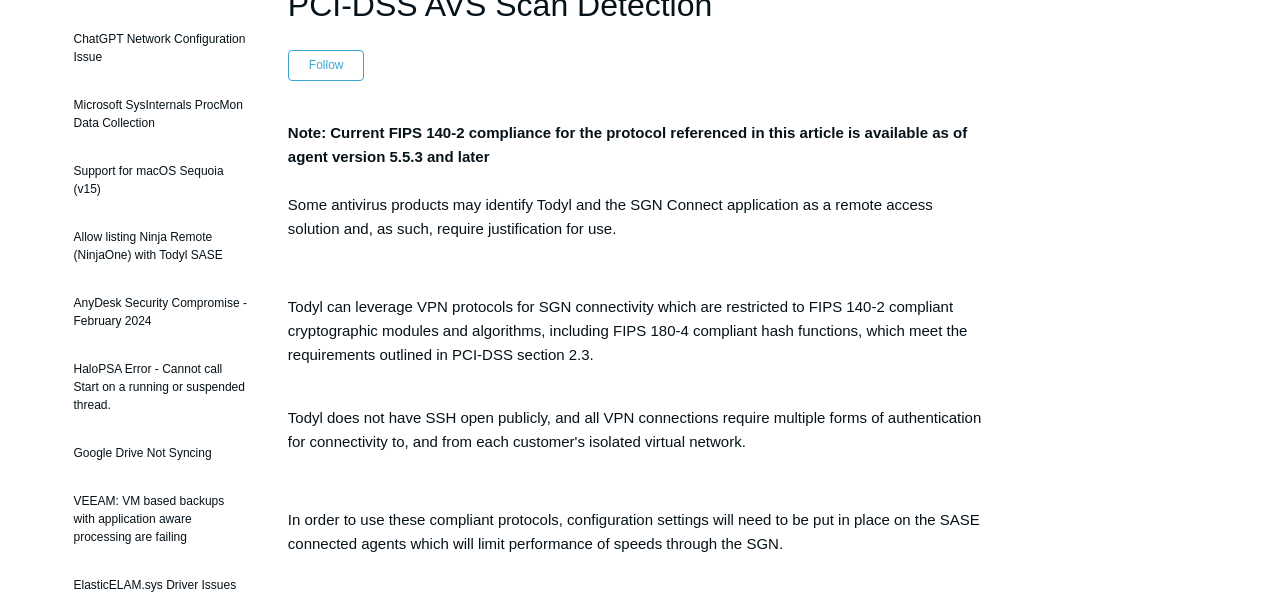 click on "Articles in this section
ChatGPT Network Configuration Issue
Microsoft SysInternals ProcMon Data Collection
Support for macOS Sequoia (v15)
Allow listing Ninja Remote (NinjaOne) with Todyl SASE
AnyDesk Security Compromise - February 2024
HaloPSA Error - Cannot call Start on a running or suspended thread.
Google Drive Not Syncing" at bounding box center [635, 835] 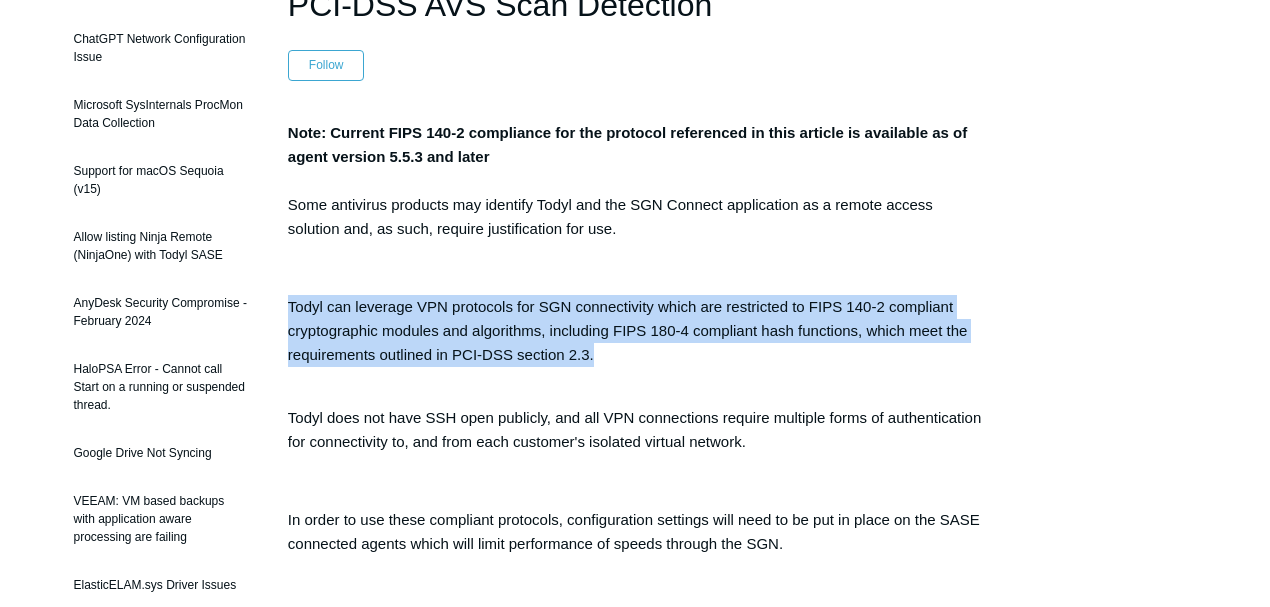drag, startPoint x: 626, startPoint y: 348, endPoint x: 285, endPoint y: 310, distance: 343.11078 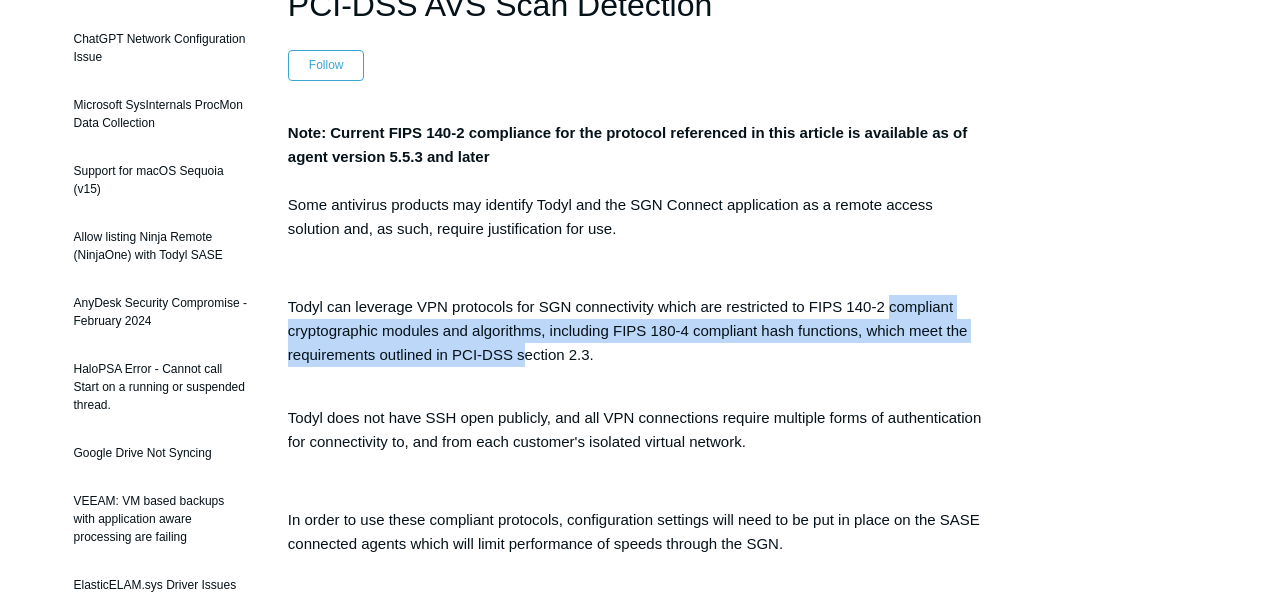 drag, startPoint x: 890, startPoint y: 303, endPoint x: 609, endPoint y: 315, distance: 281.2561 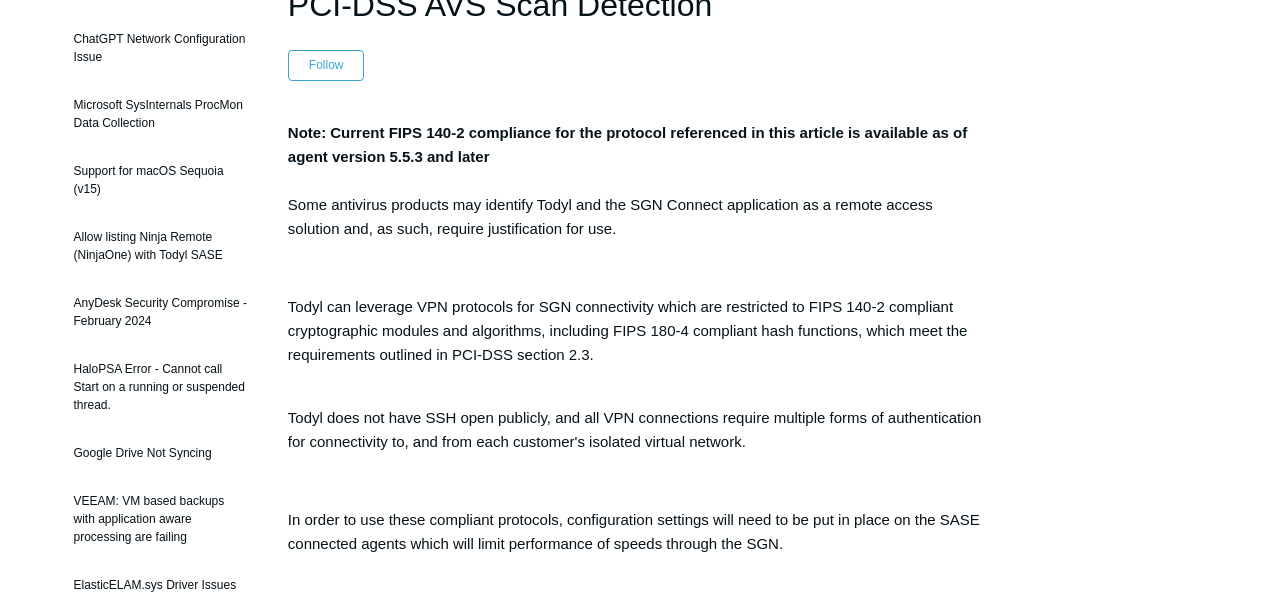 click at bounding box center [635, 268] 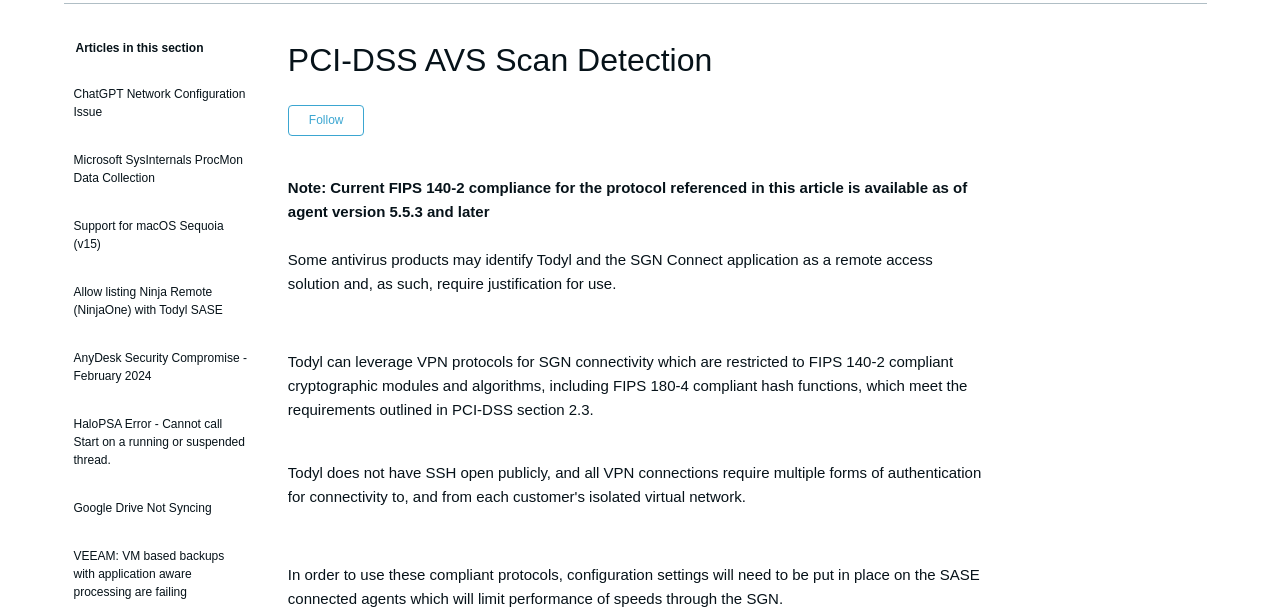 scroll, scrollTop: 133, scrollLeft: 0, axis: vertical 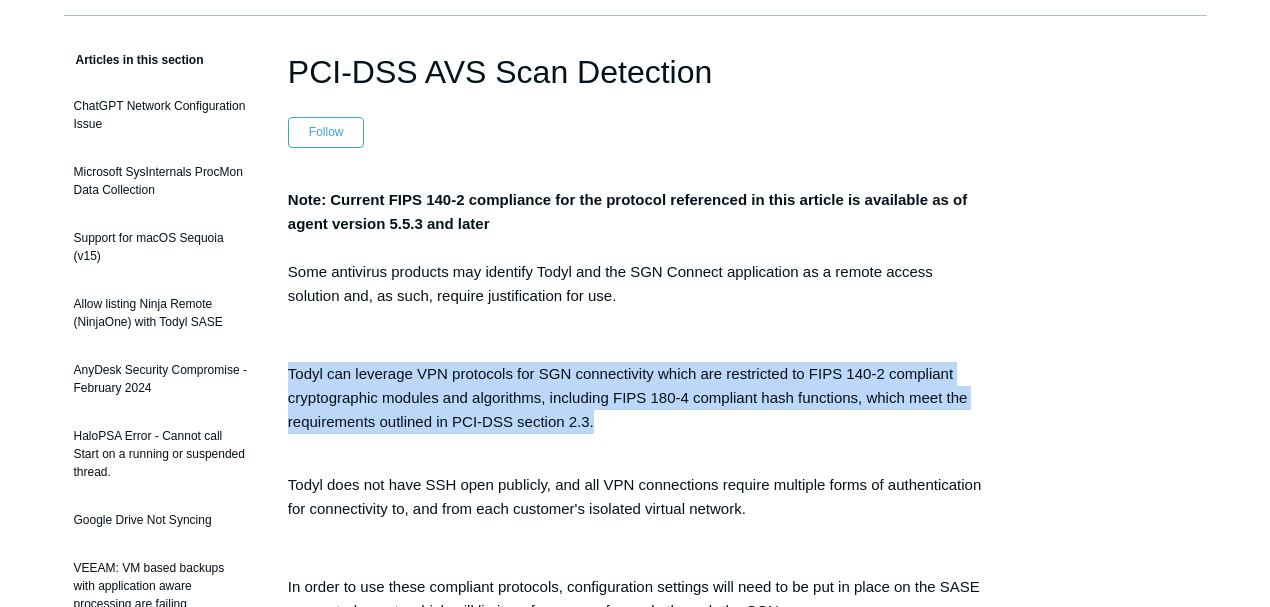 drag, startPoint x: 626, startPoint y: 418, endPoint x: 290, endPoint y: 377, distance: 338.49225 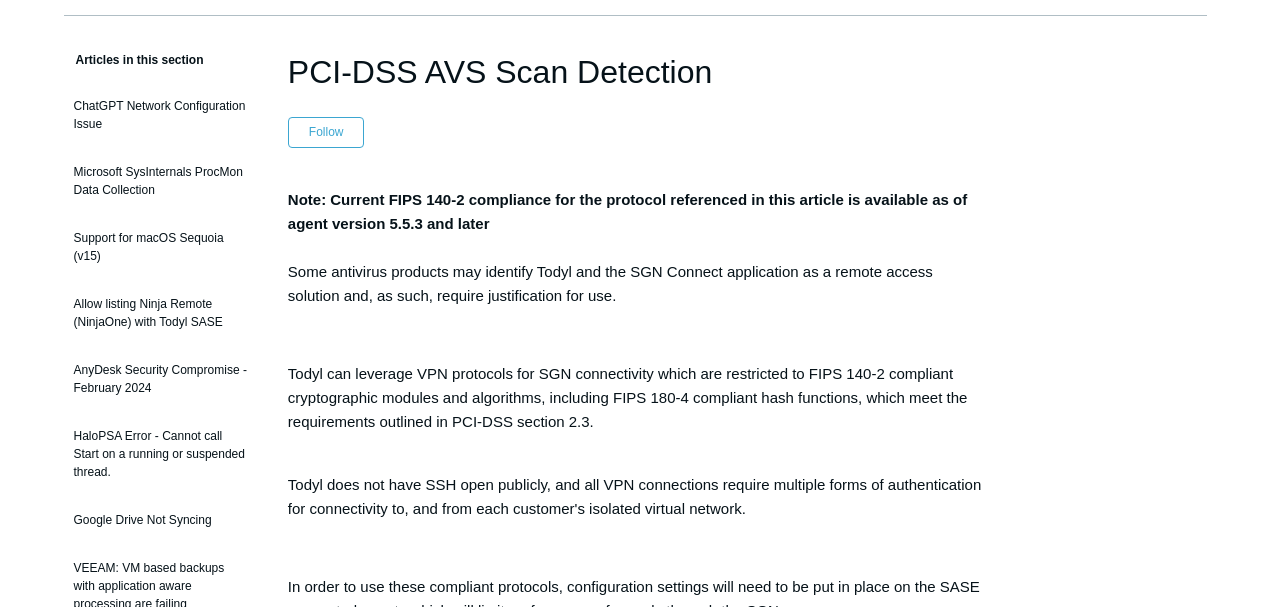 click on "Note: Current FIPS 140-2 compliance for the protocol referenced in this article is available as of agent version 5.5.3 and later Some antivirus products may identify Todyl and the SGN Connect application as a remote access solution and, as such, require justification for use.
Todyl can leverage VPN protocols for SGN connectivity which are restricted to FIPS 140-2 compliant cryptographic modules and algorithms, including FIPS 180-4 compliant hash functions, which meet the requirements outlined in PCI-DSS section 2.3.
Todyl does not have SSH open publicly, and all VPN connections require multiple forms of authentication for connectivity to, and from each customer's isolated virtual network.
In order to use these compliant protocols, configuration settings will need to be put in place on the SASE connected agents which will limit performance of speeds through the SGN.
Windows 64-bit : HK_LOCAL_MACHINE or HKLM\SOFTWARE\WOW6432Node\SGN\SGN Connect Windows 32-bit
Please create a new  3 ." at bounding box center (635, 642) 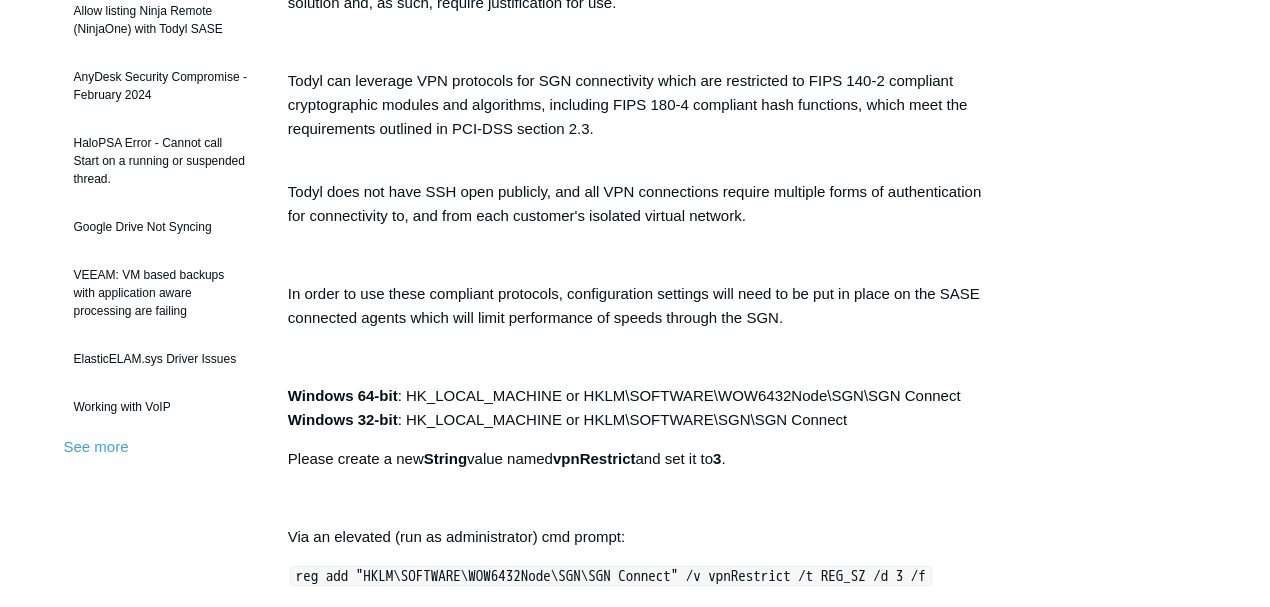 scroll, scrollTop: 466, scrollLeft: 0, axis: vertical 